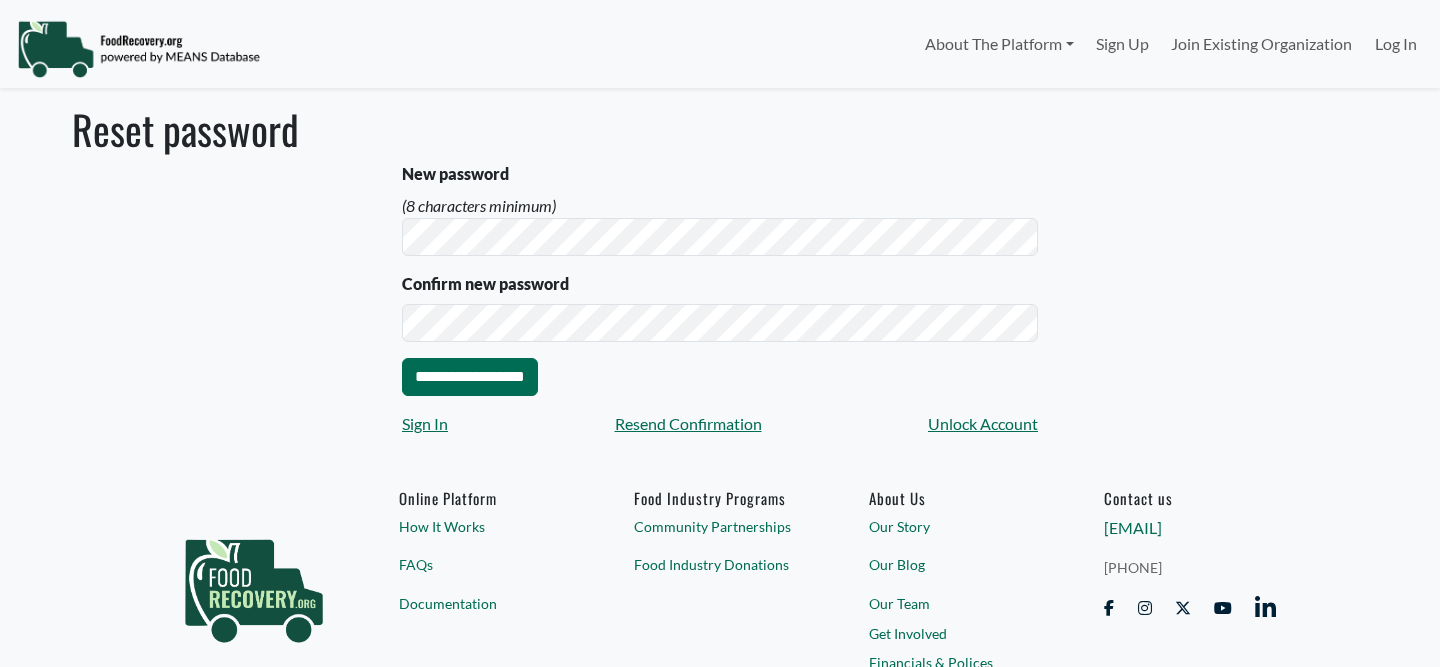 scroll, scrollTop: 0, scrollLeft: 0, axis: both 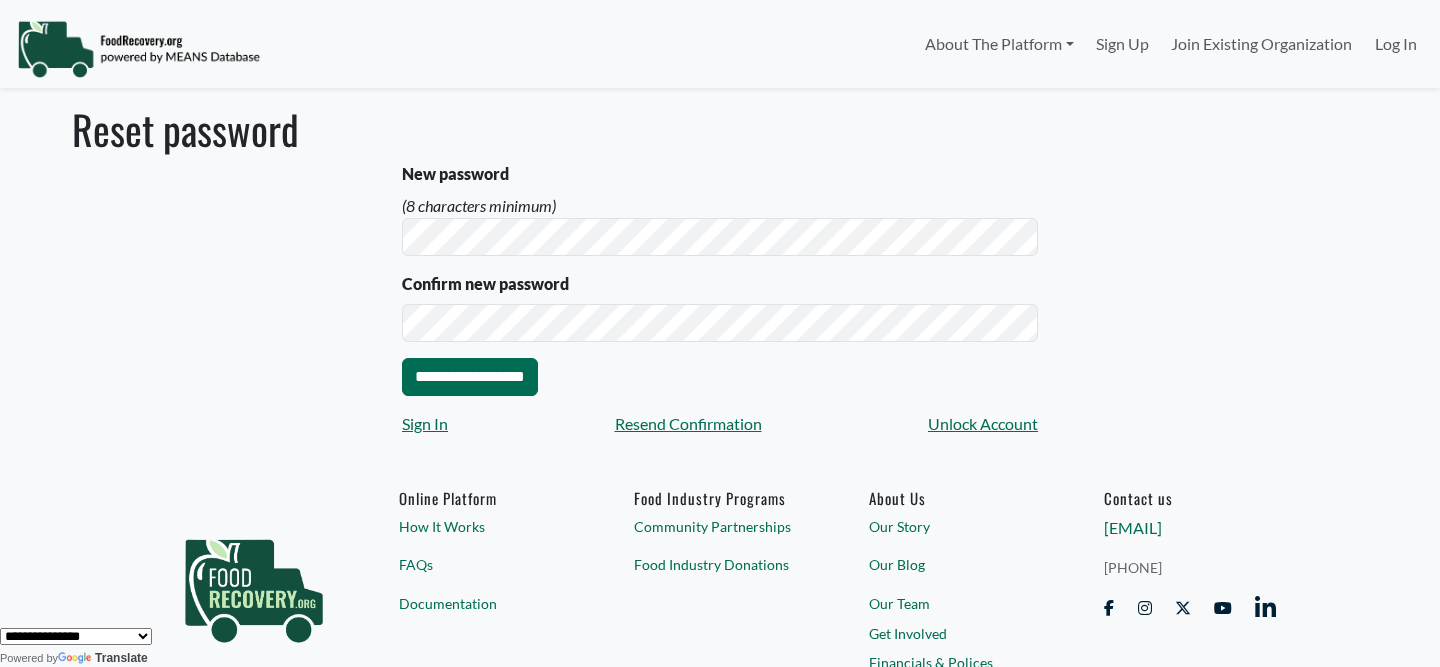 click on "**********" at bounding box center (720, 279) 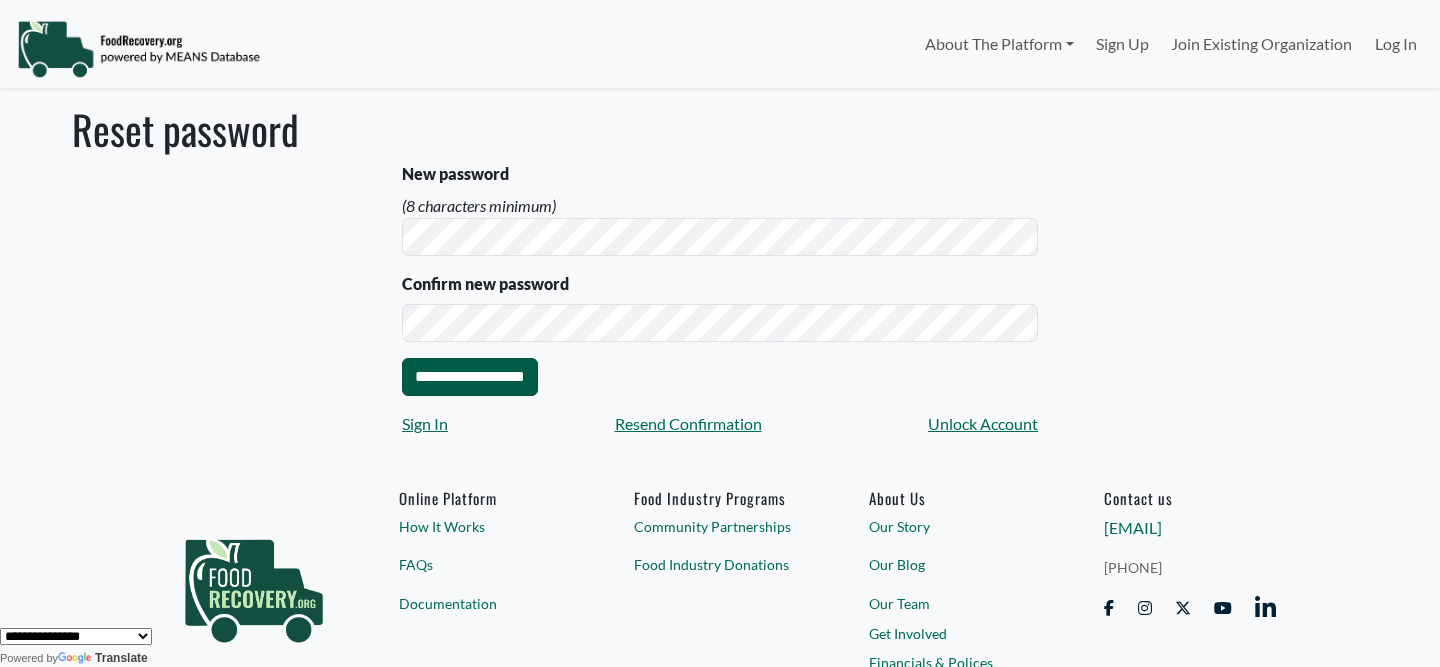 click on "**********" at bounding box center [470, 377] 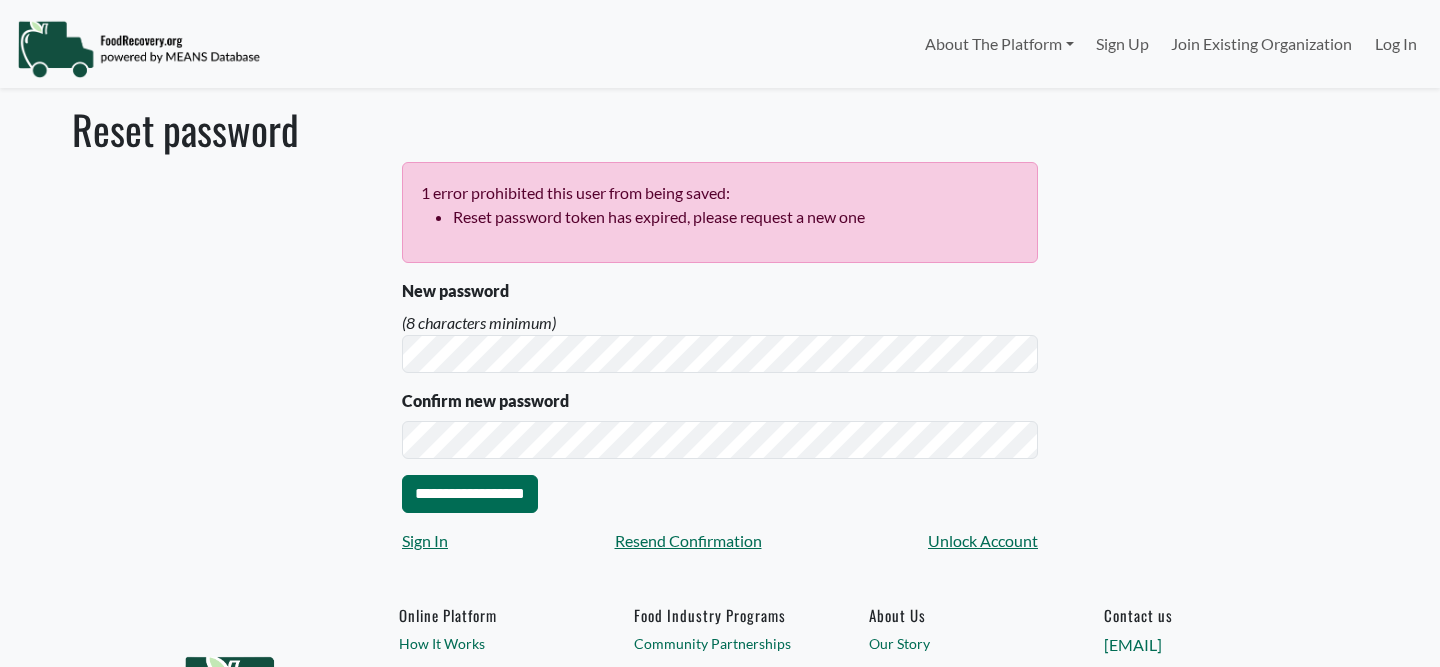 scroll, scrollTop: 0, scrollLeft: 0, axis: both 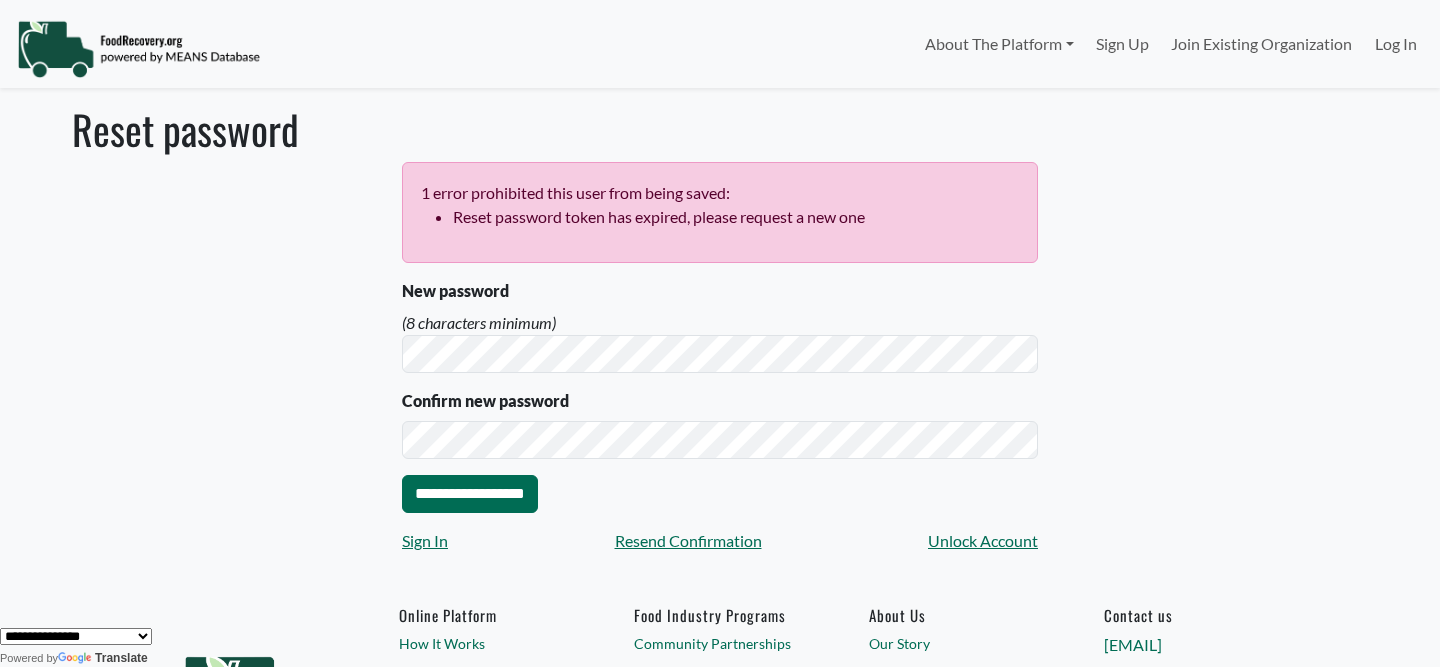 click on "**********" at bounding box center [720, 337] 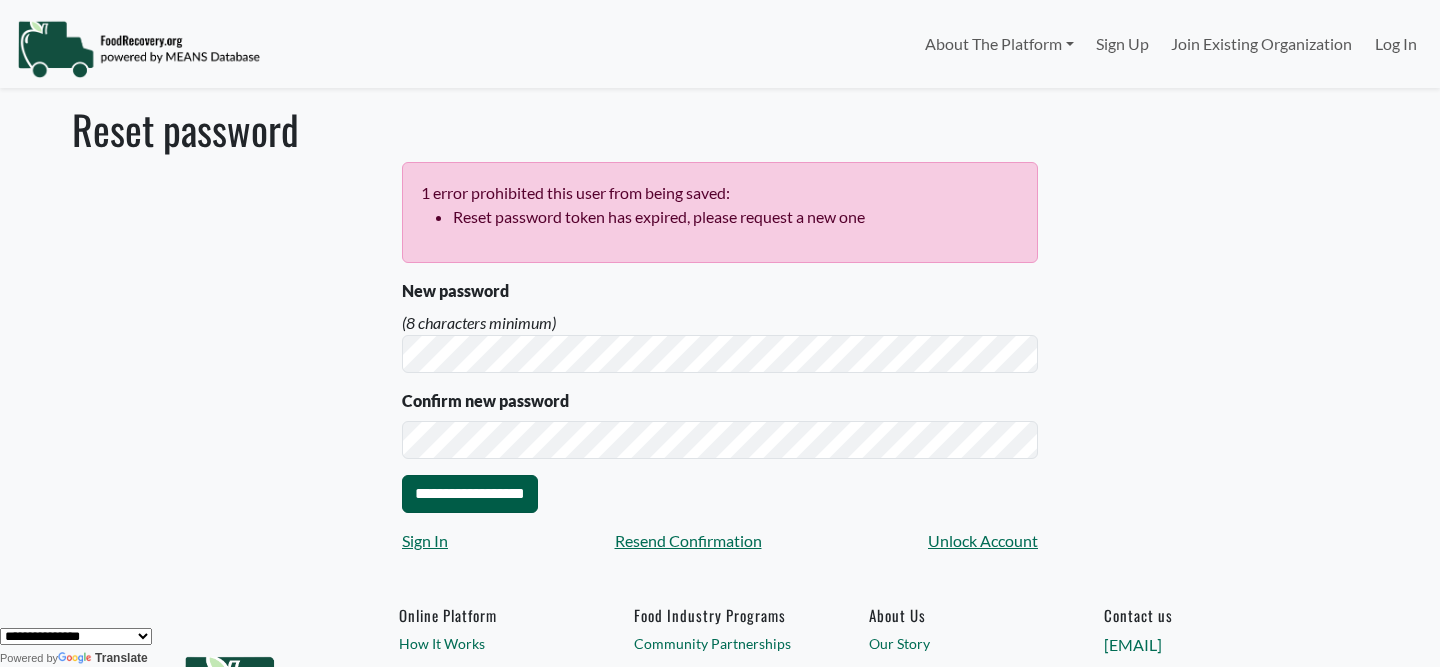 click on "**********" at bounding box center (470, 494) 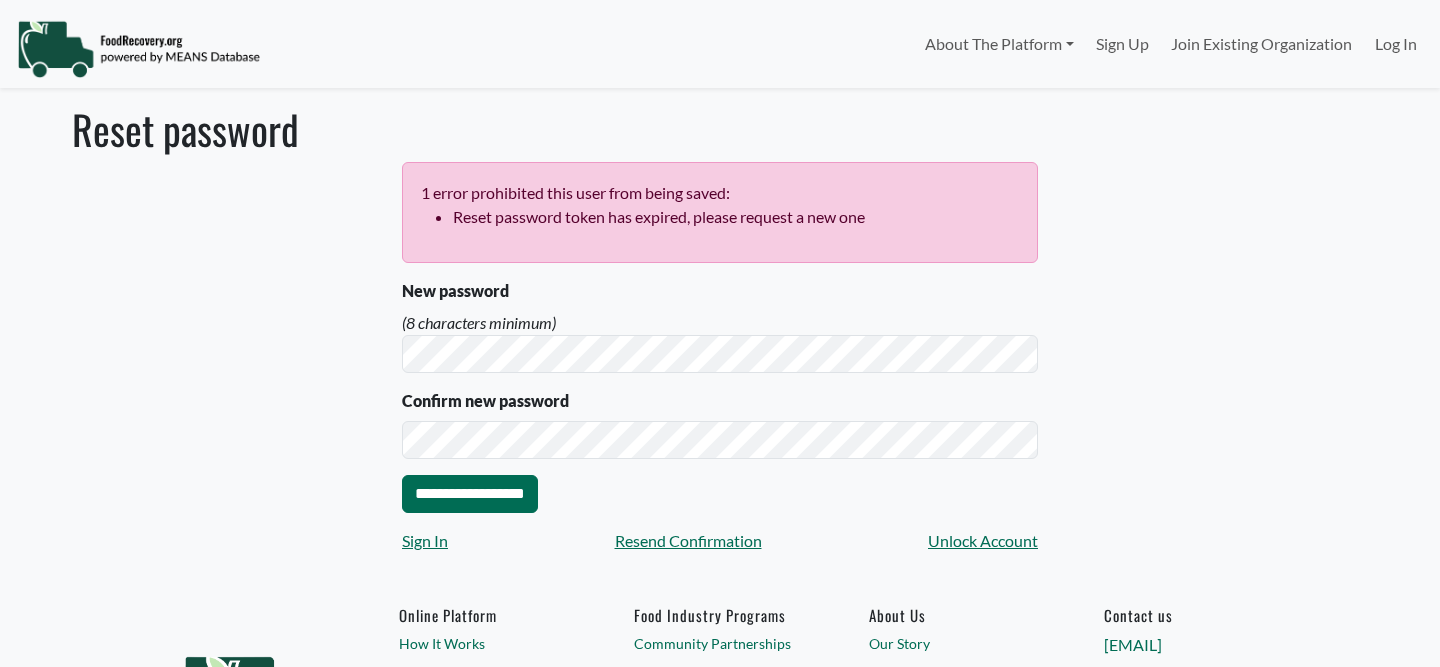 scroll, scrollTop: 0, scrollLeft: 0, axis: both 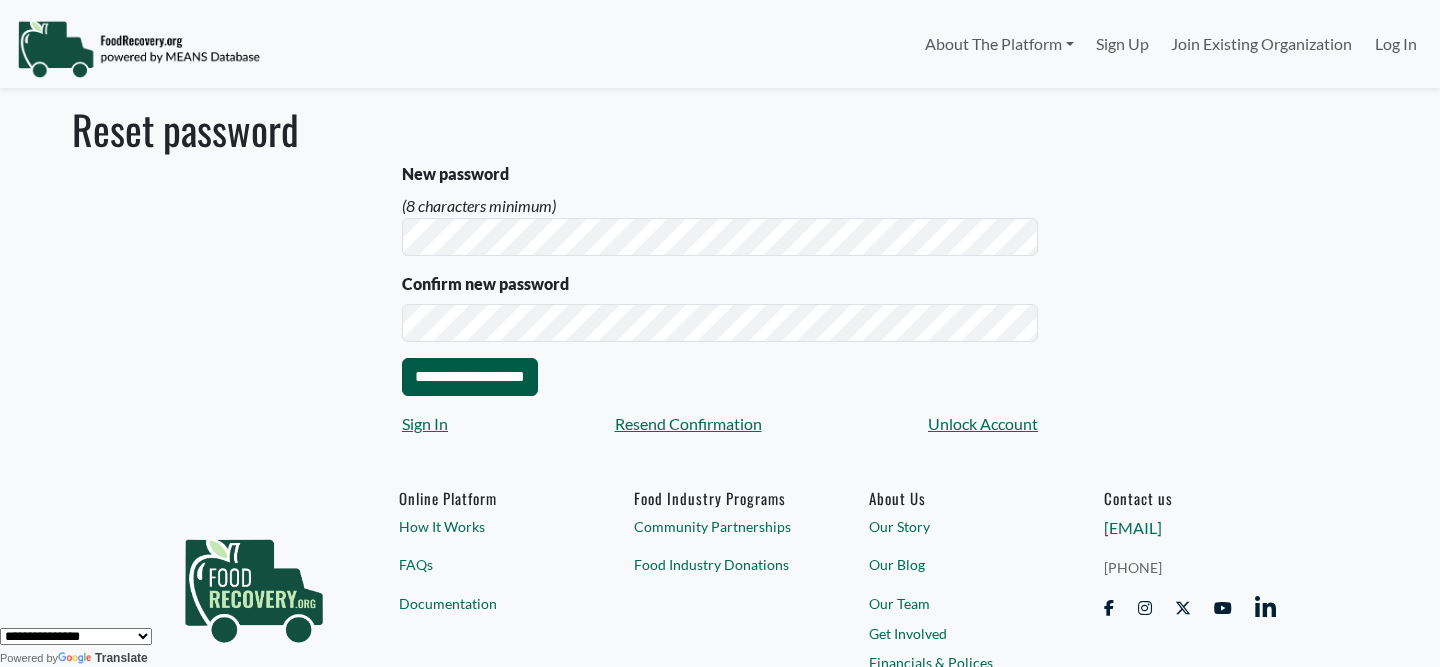 click on "**********" at bounding box center [470, 377] 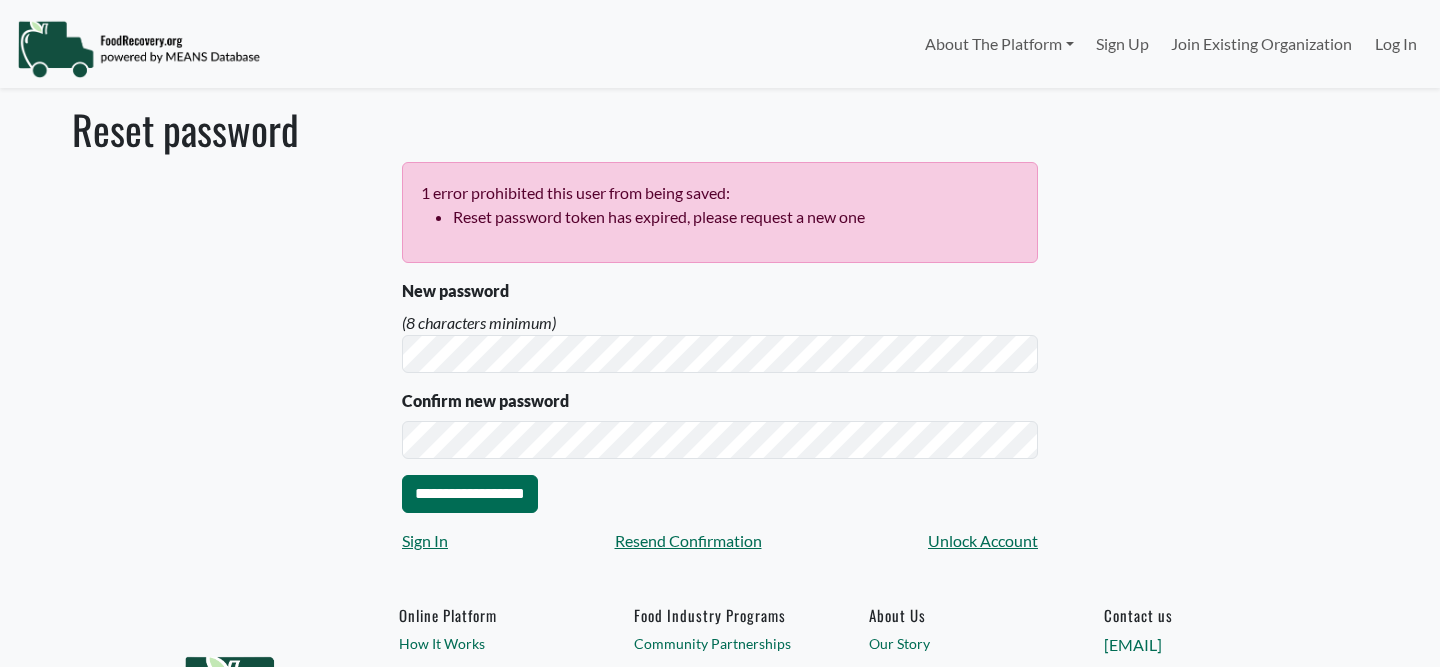 scroll, scrollTop: 0, scrollLeft: 0, axis: both 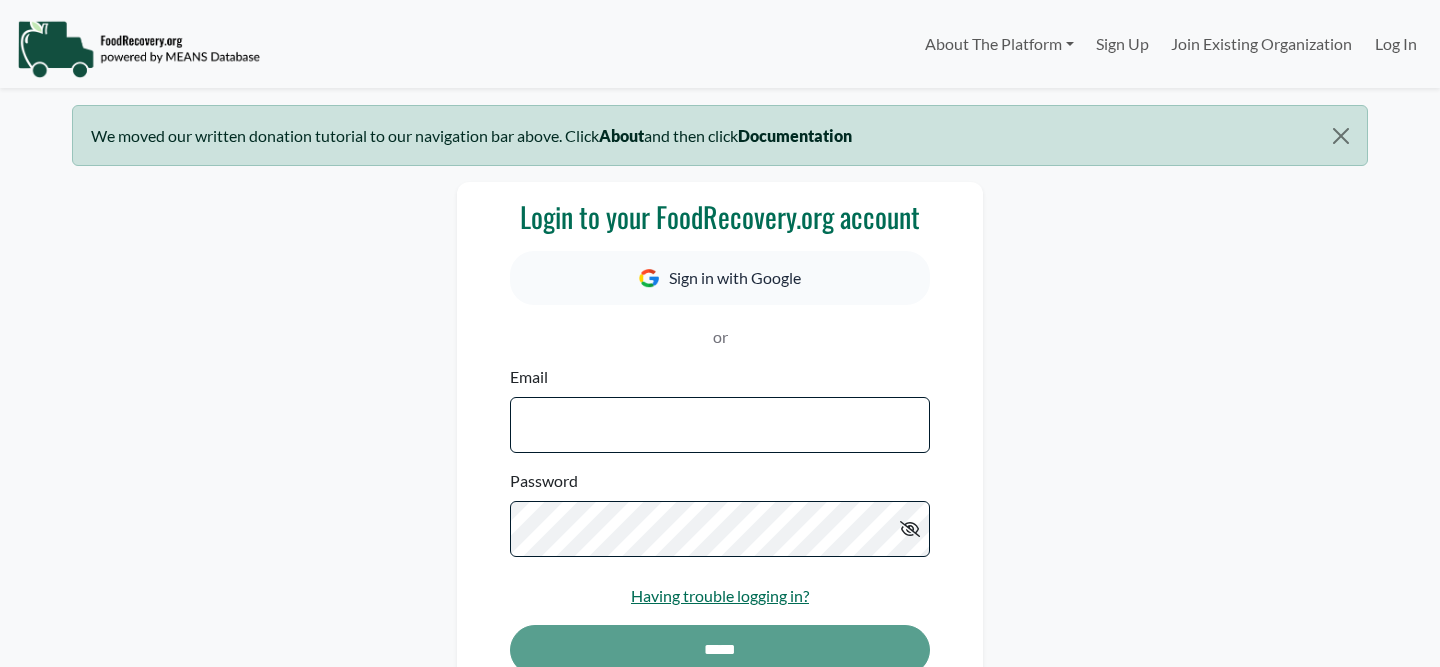 select 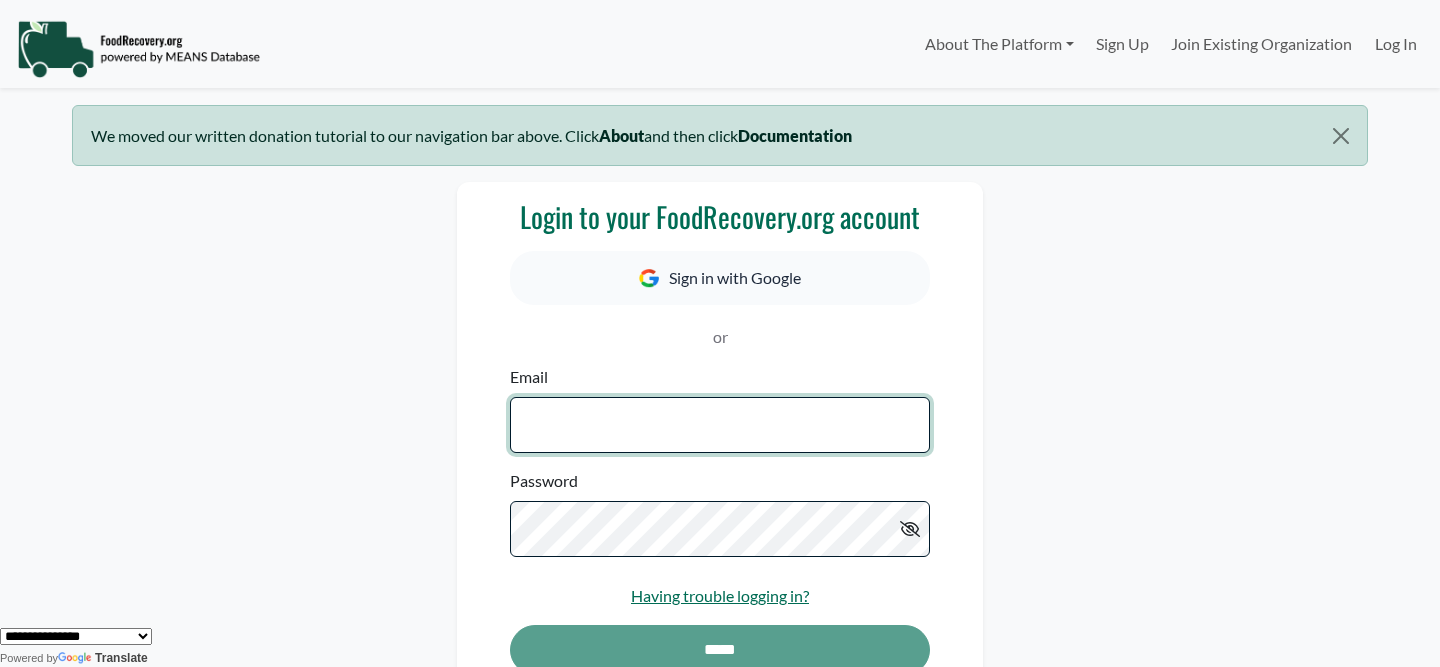 type on "**********" 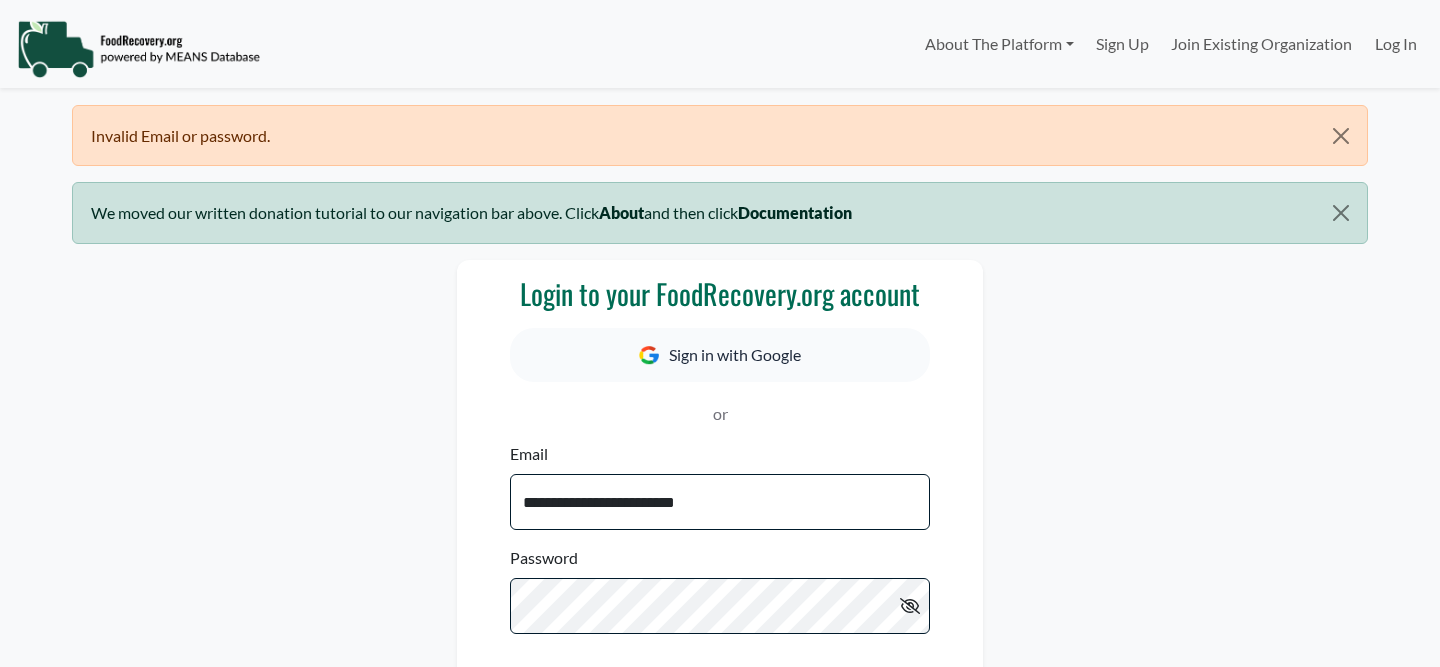 scroll, scrollTop: 0, scrollLeft: 0, axis: both 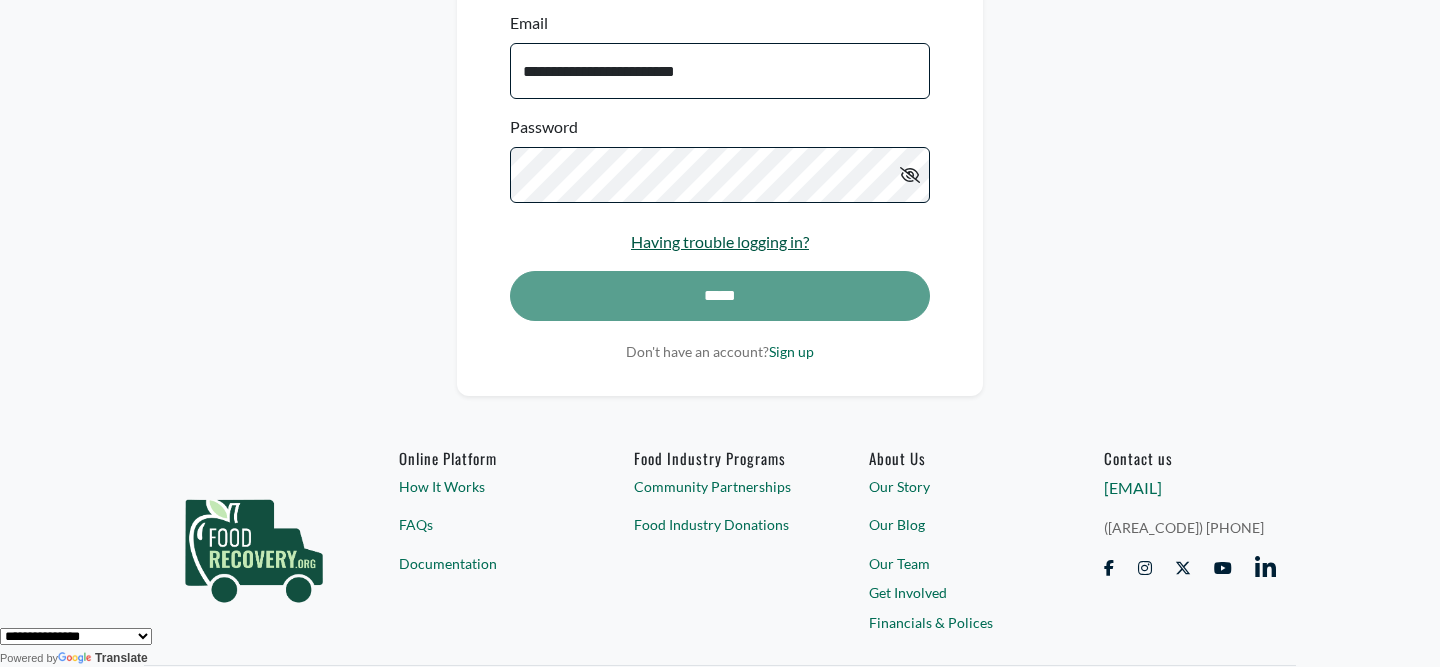 click on "Having trouble logging in?" at bounding box center (720, 241) 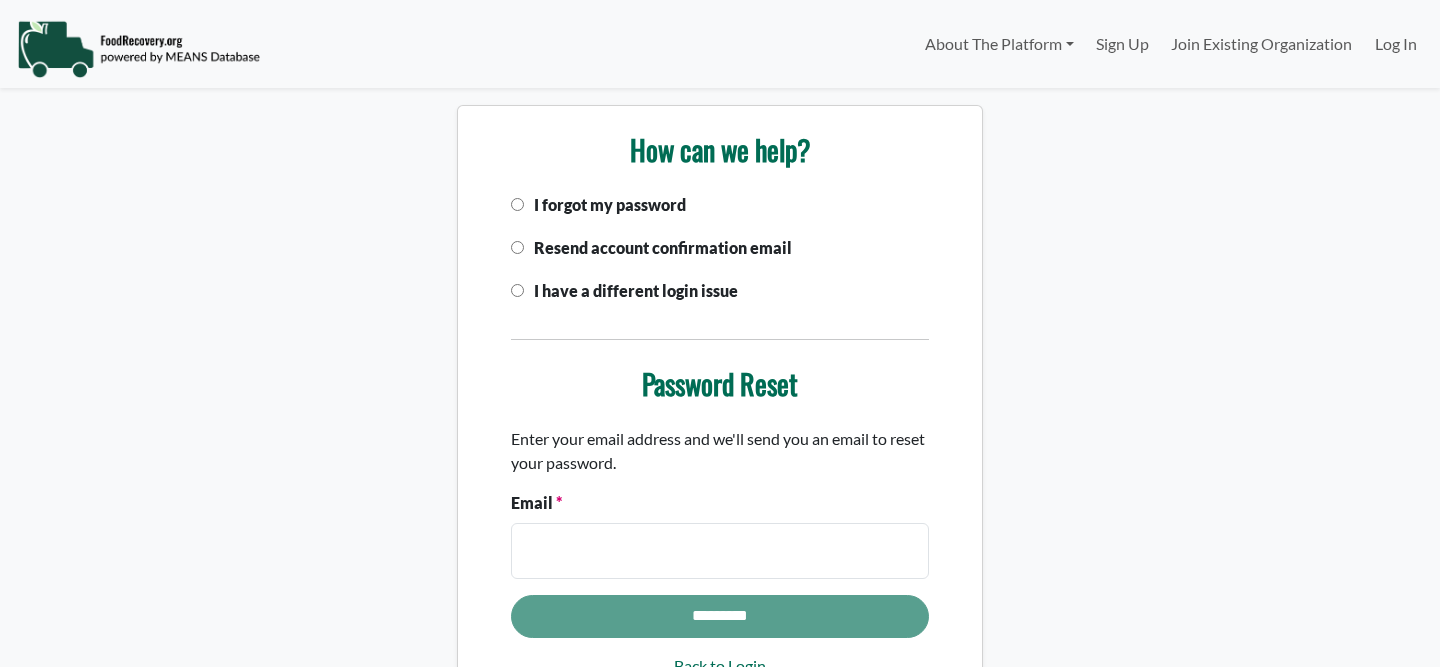 scroll, scrollTop: 0, scrollLeft: 0, axis: both 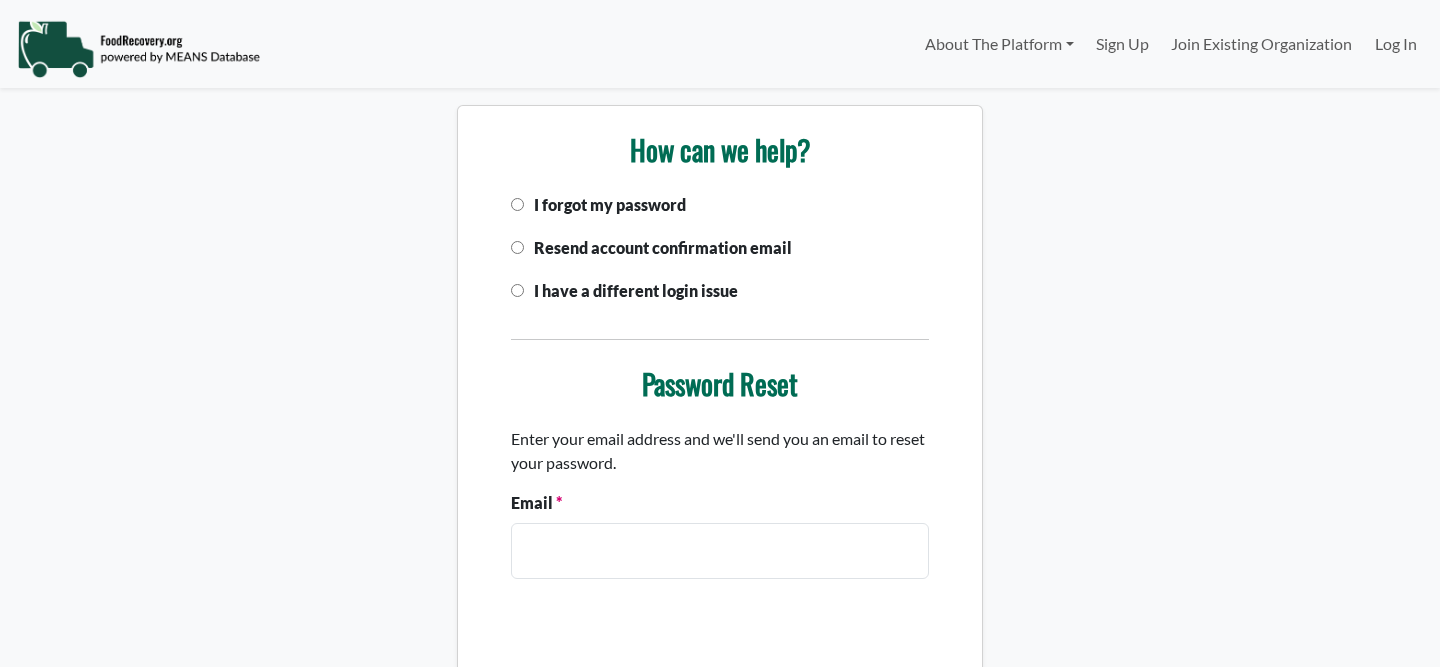 select 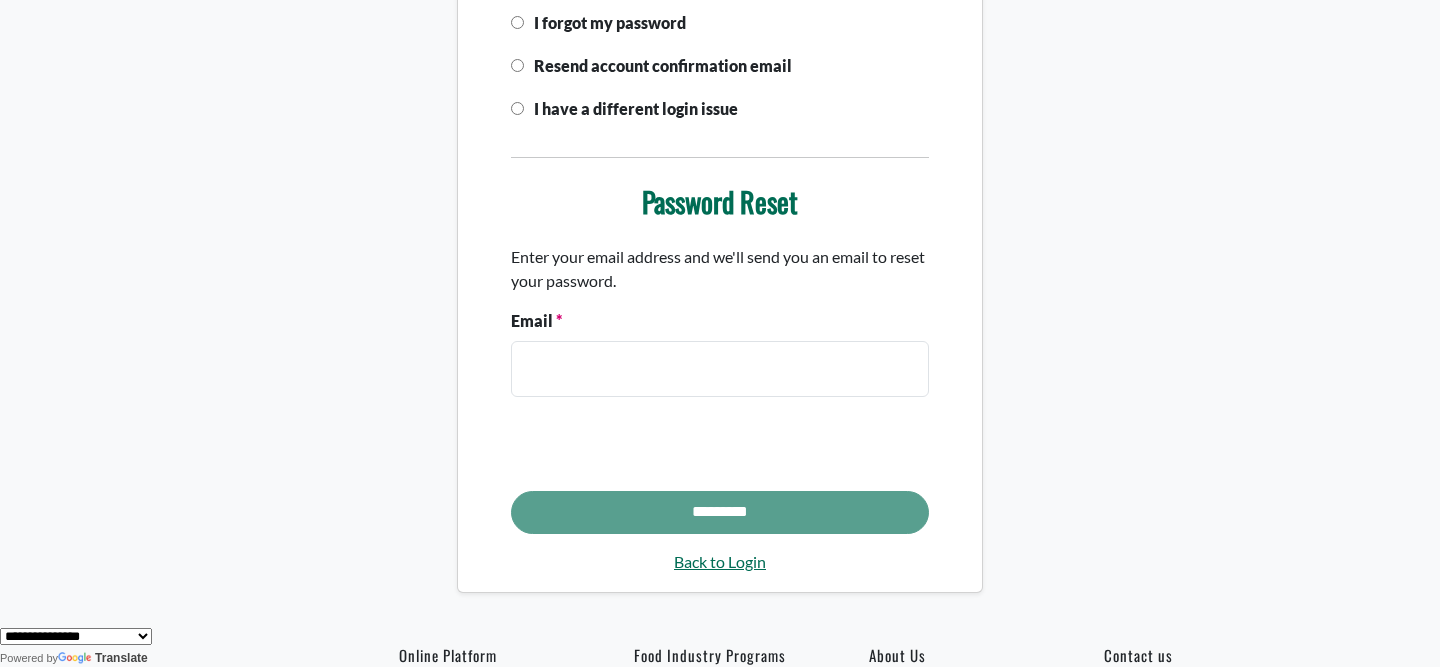 scroll, scrollTop: 185, scrollLeft: 0, axis: vertical 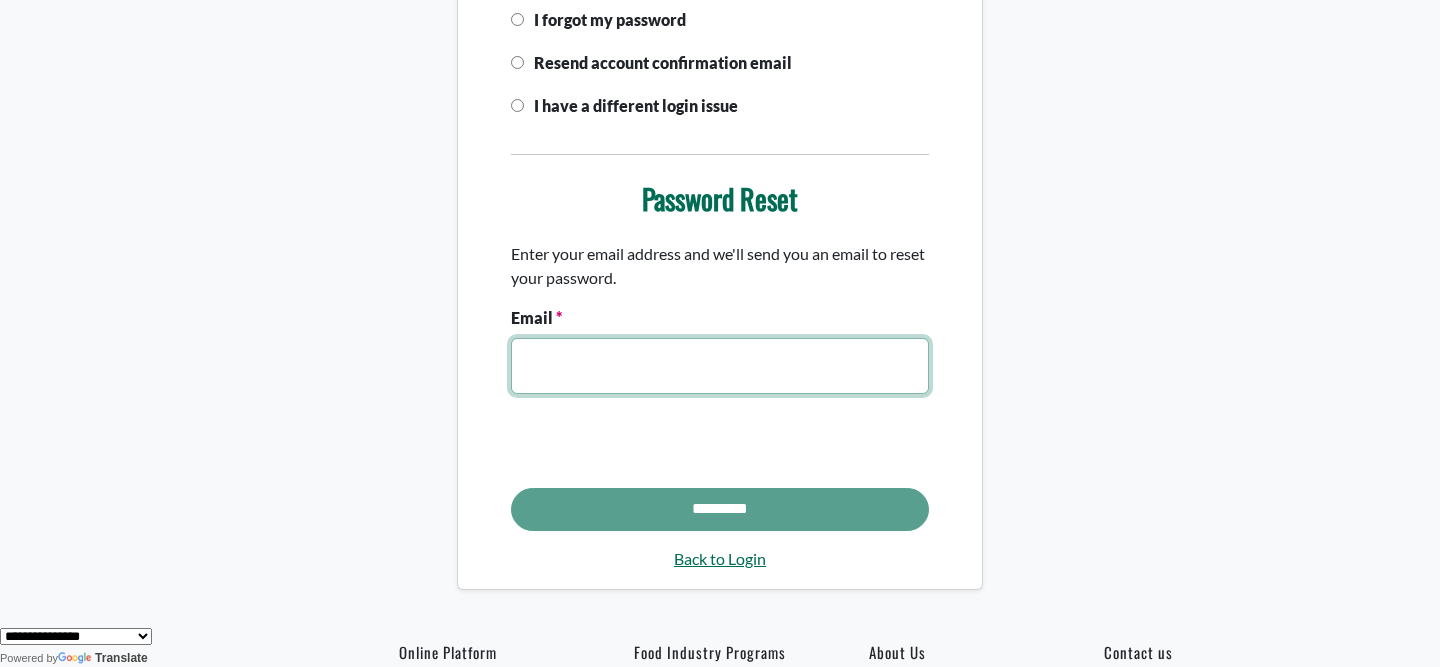 click on "Email" at bounding box center (720, 366) 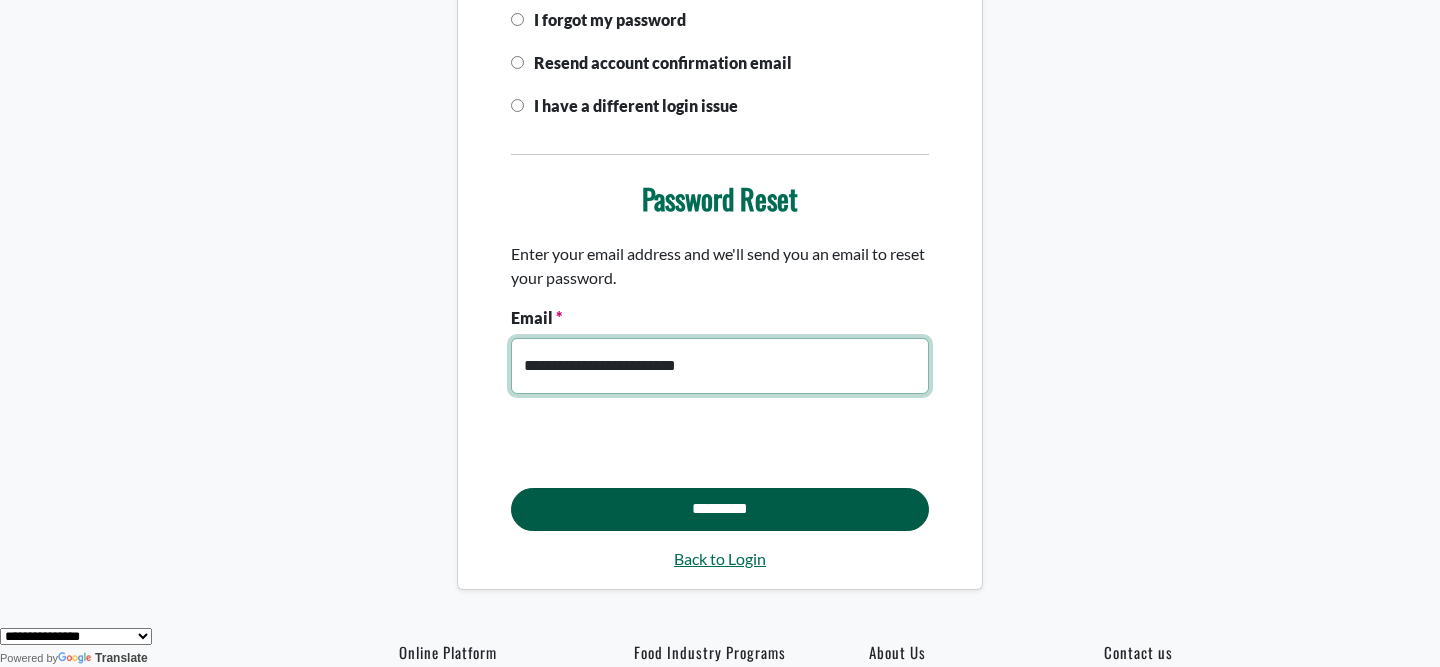 type on "**********" 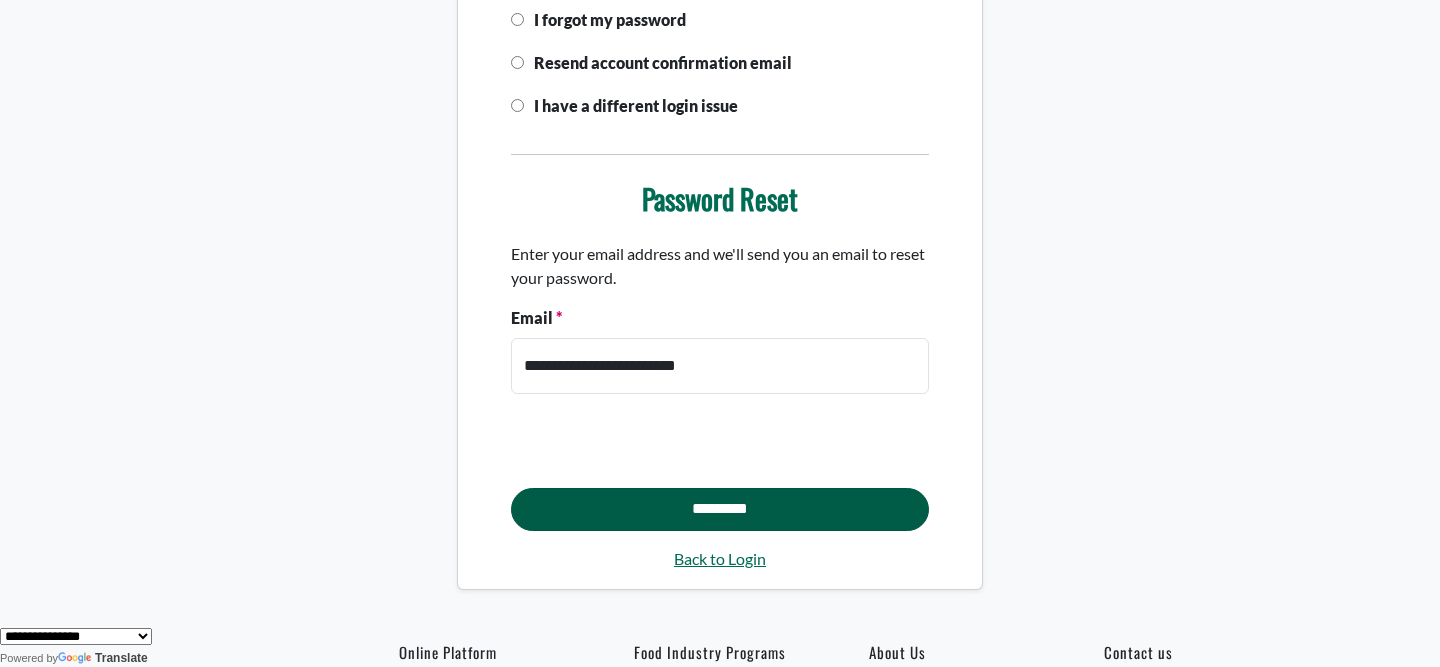 click on "*********" at bounding box center [720, 510] 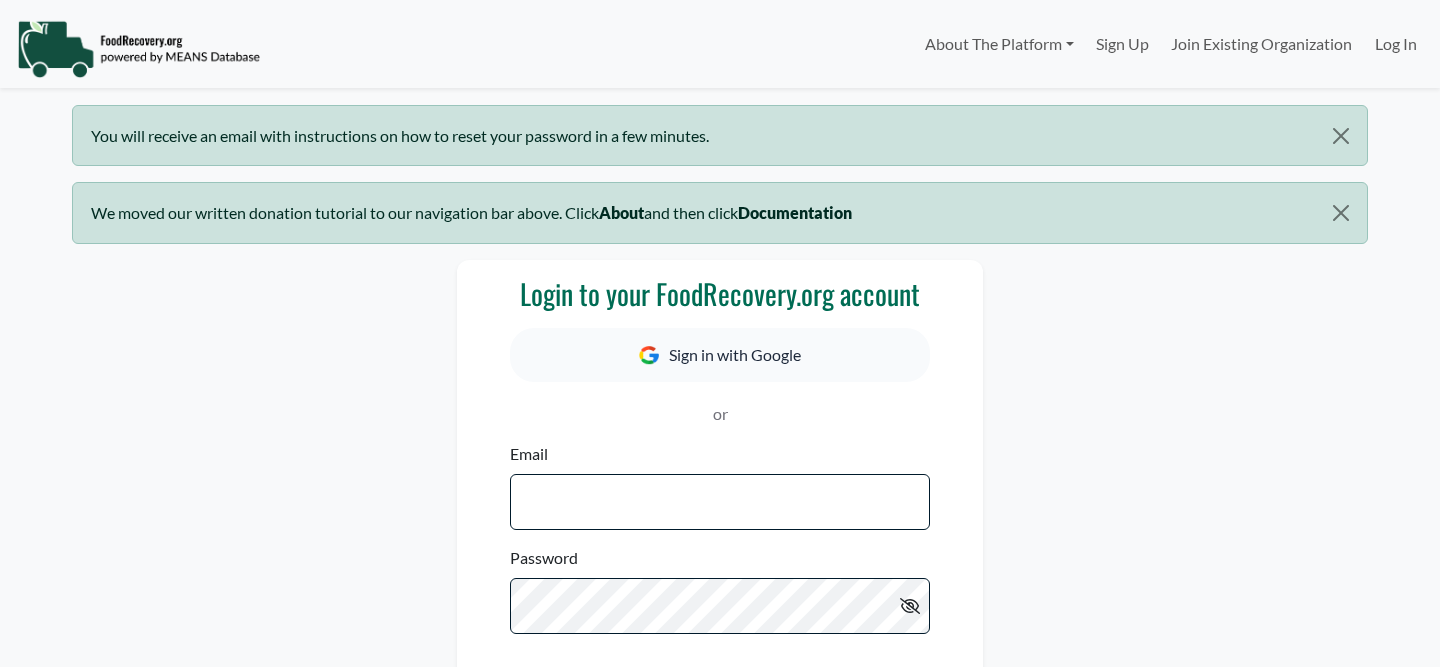 scroll, scrollTop: 0, scrollLeft: 0, axis: both 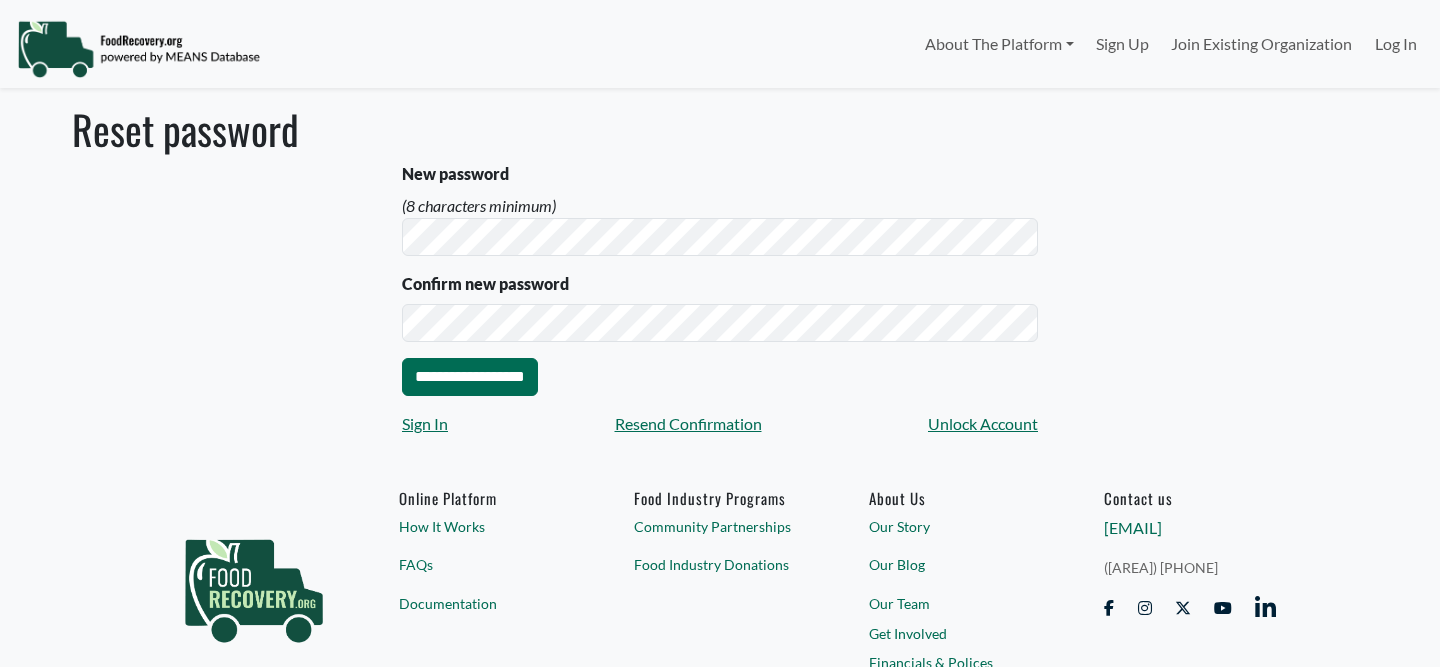 select 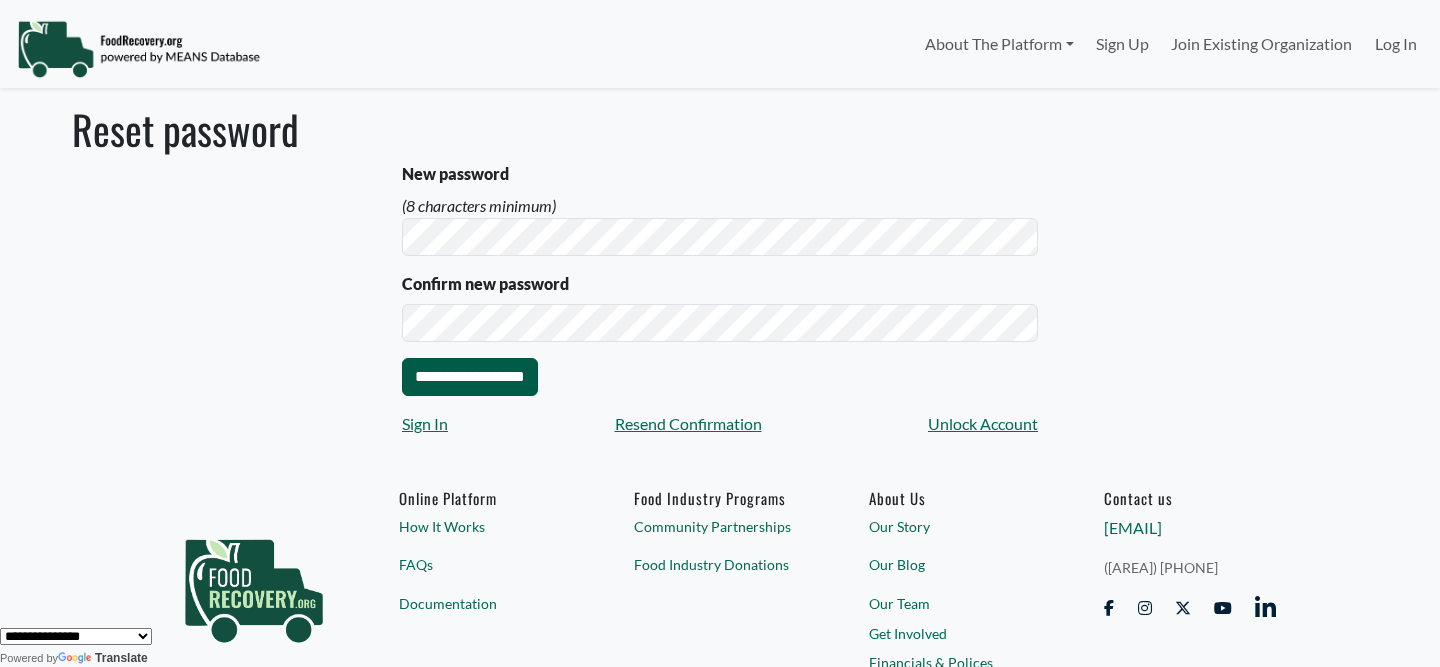 click on "**********" at bounding box center [470, 377] 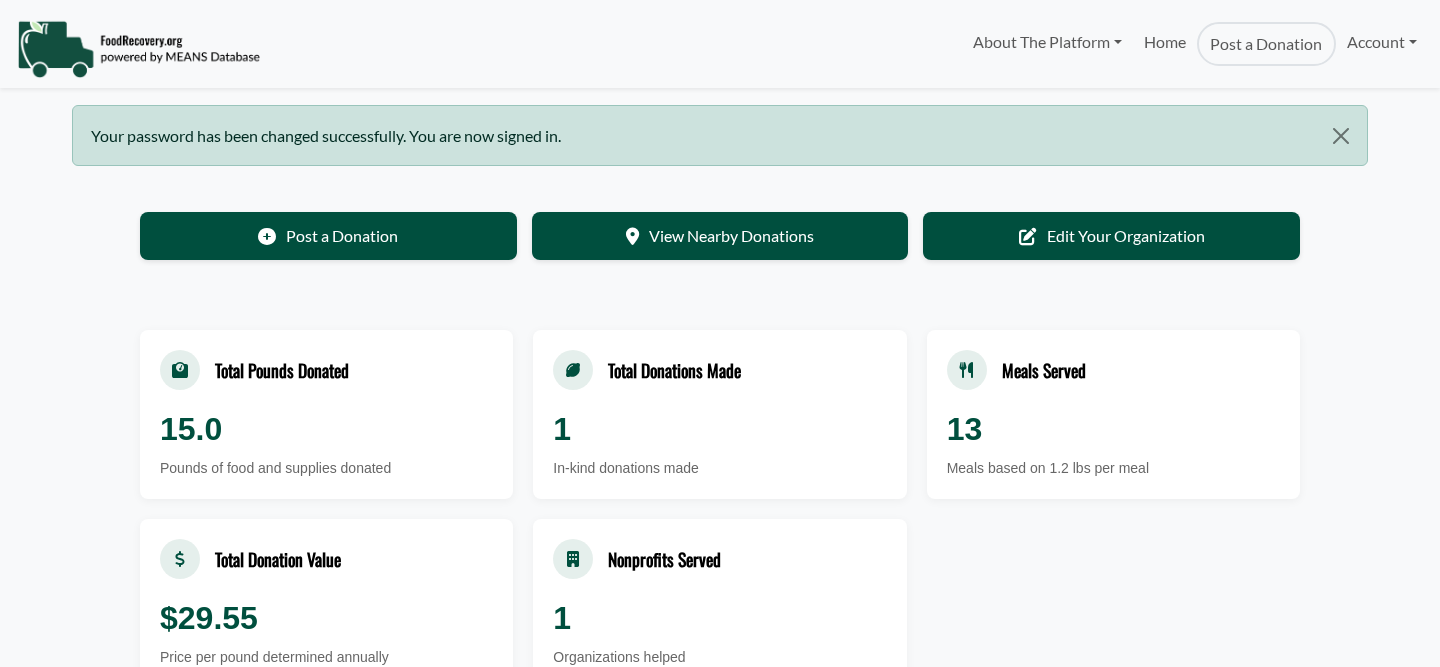 scroll, scrollTop: 0, scrollLeft: 0, axis: both 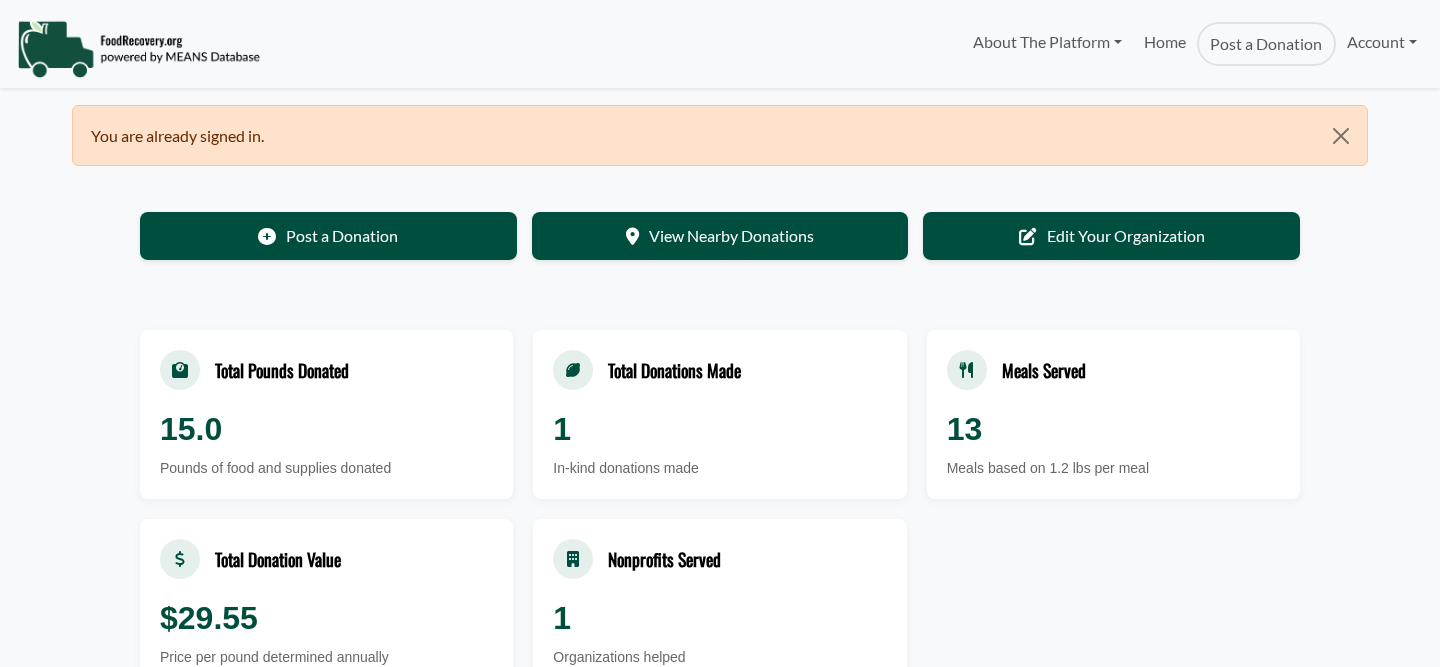 select 